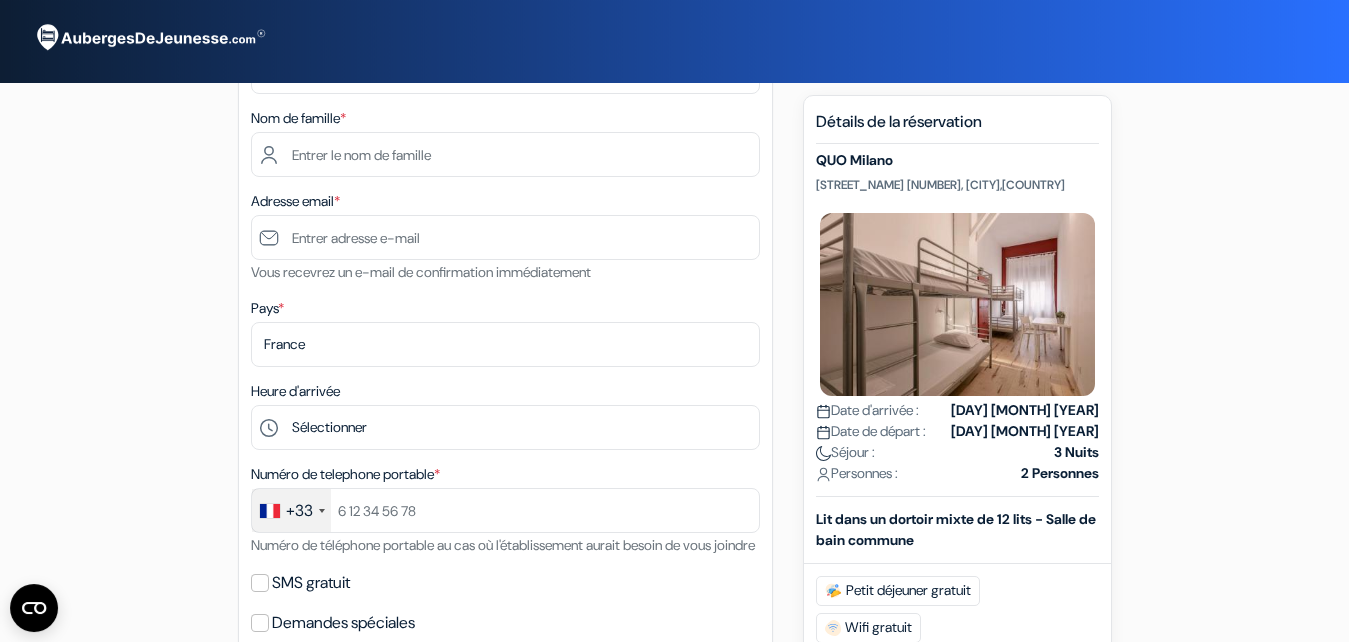 scroll, scrollTop: 0, scrollLeft: 0, axis: both 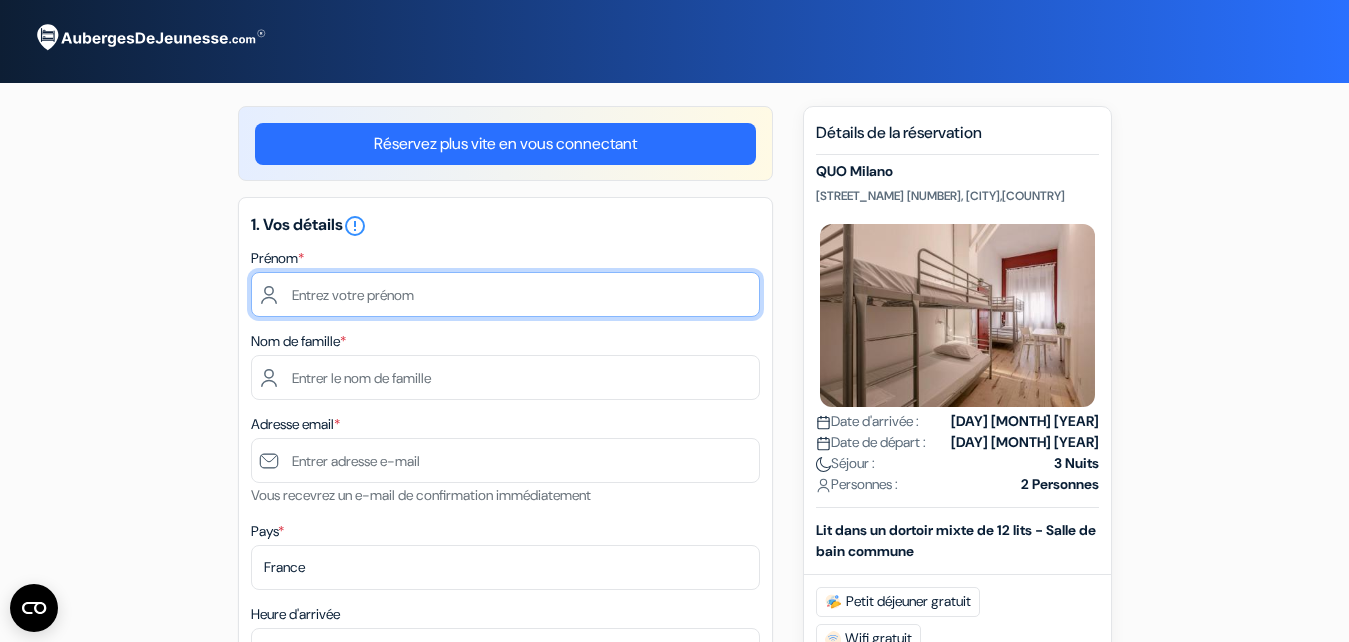 click at bounding box center [505, 294] 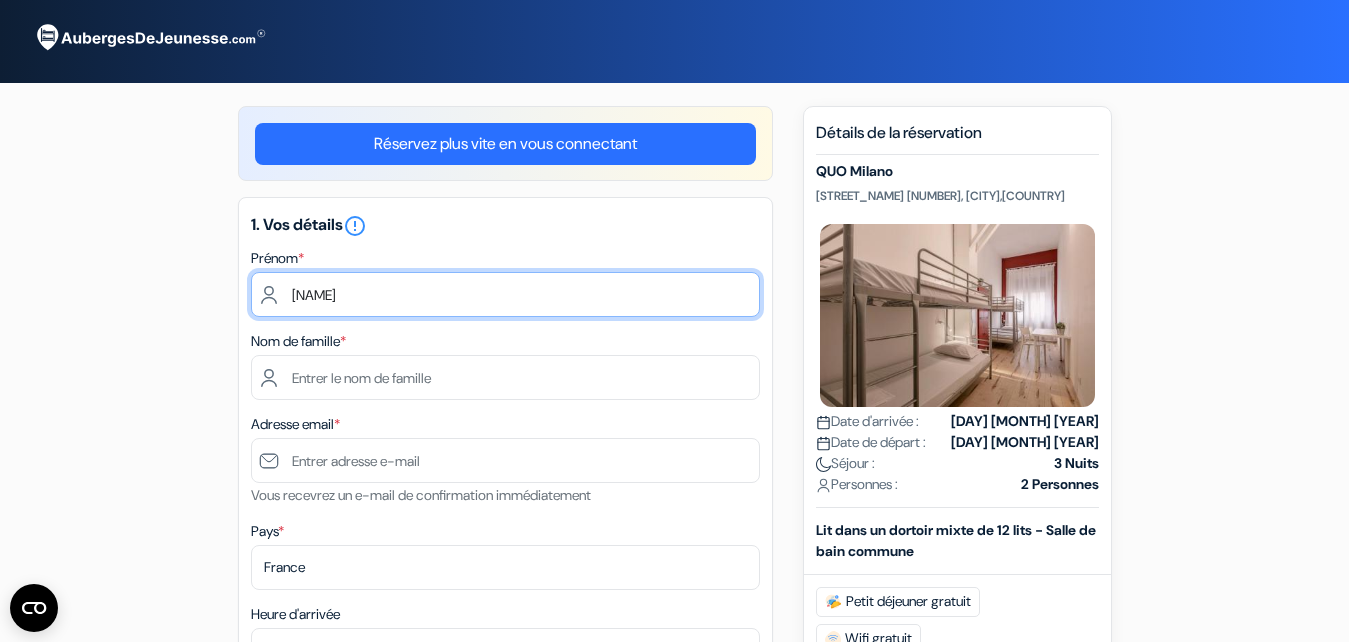 type on "[NAME]" 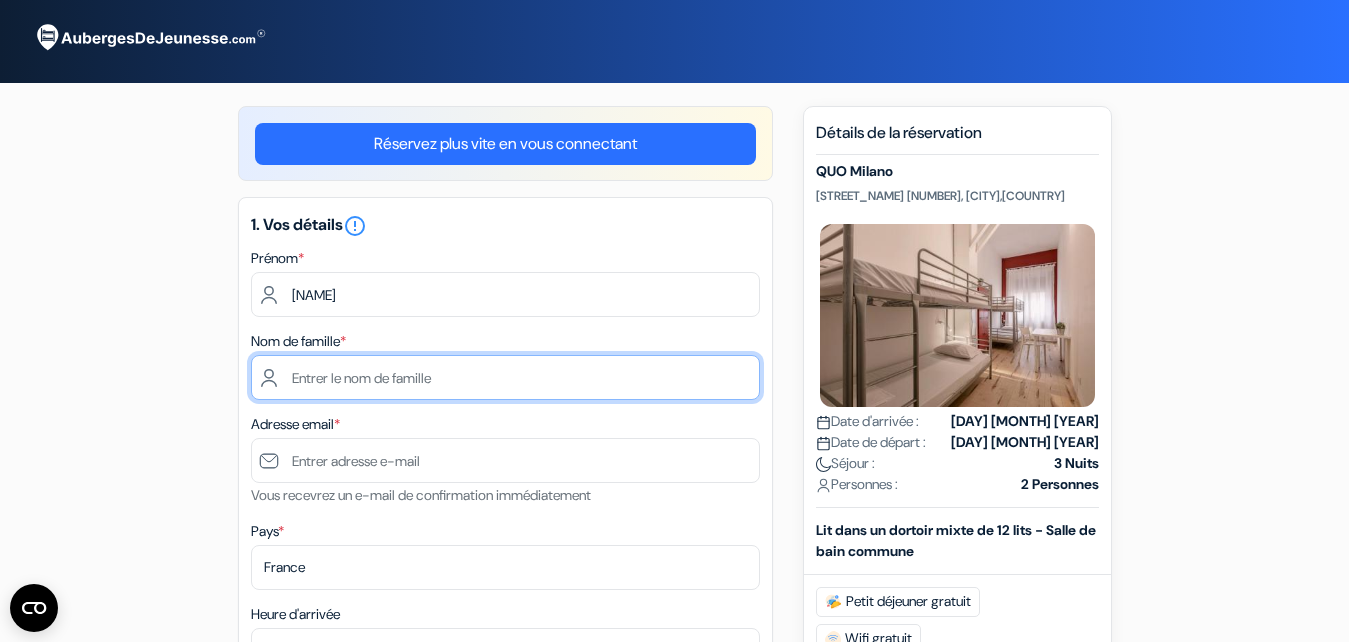 click at bounding box center (505, 377) 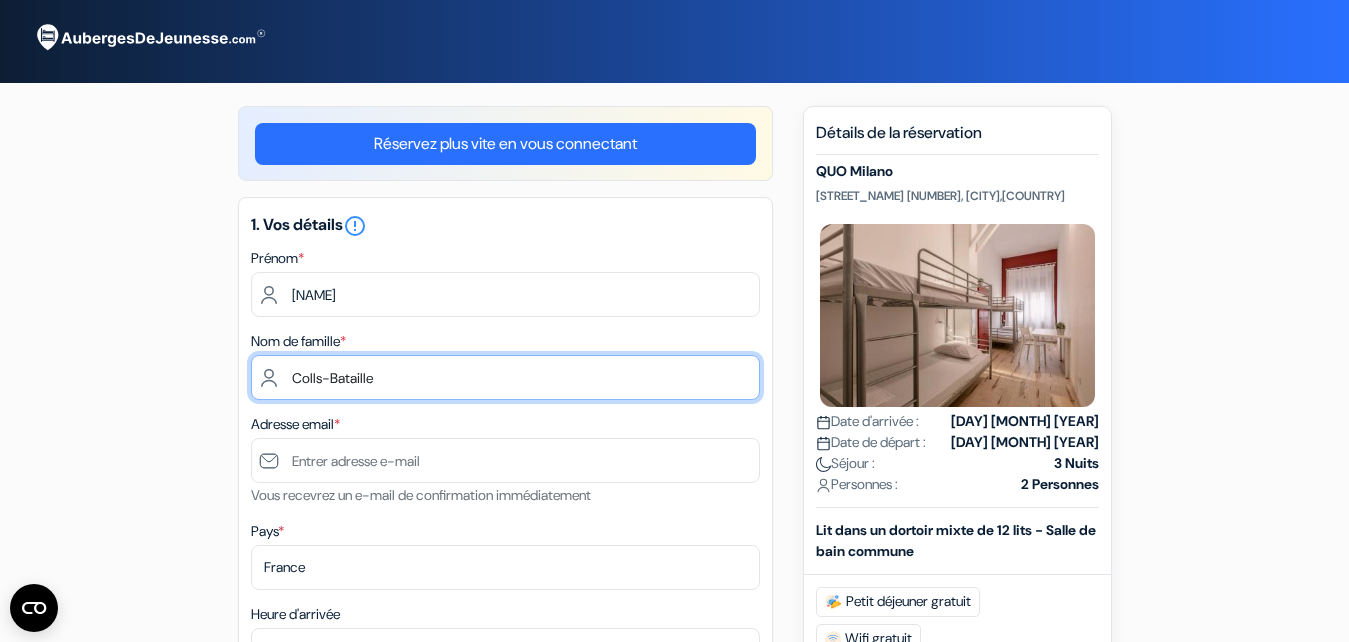 type on "Colls-Bataille" 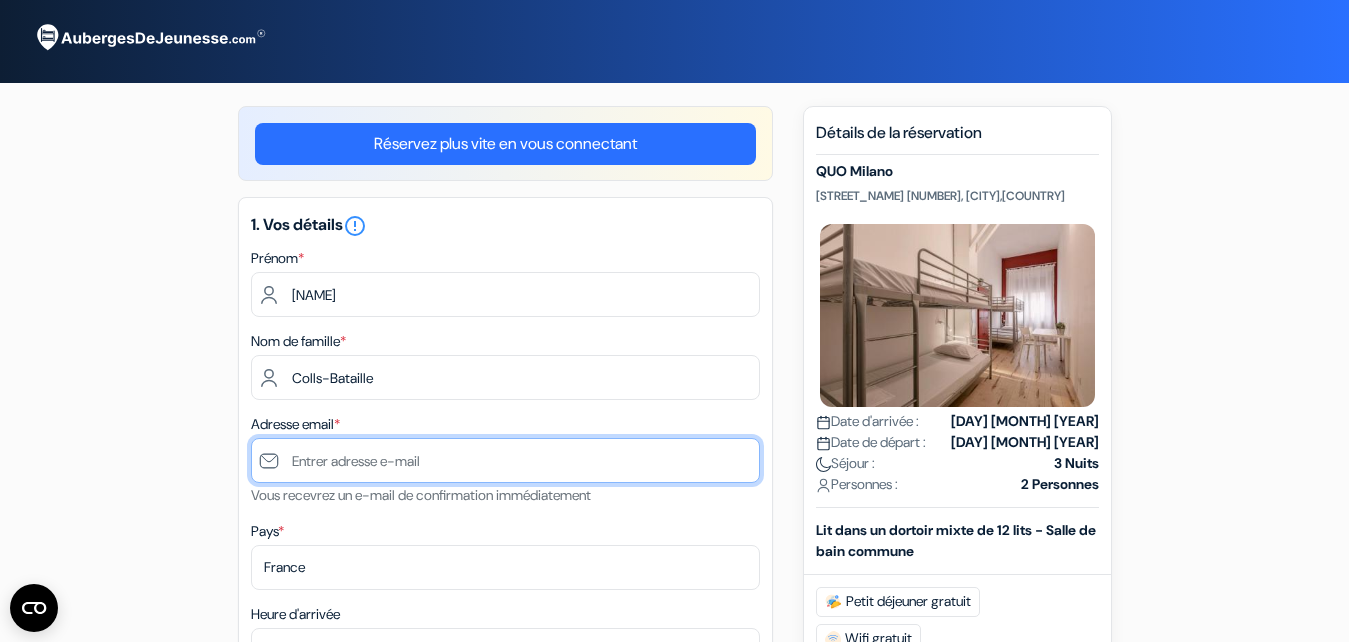 click at bounding box center [505, 460] 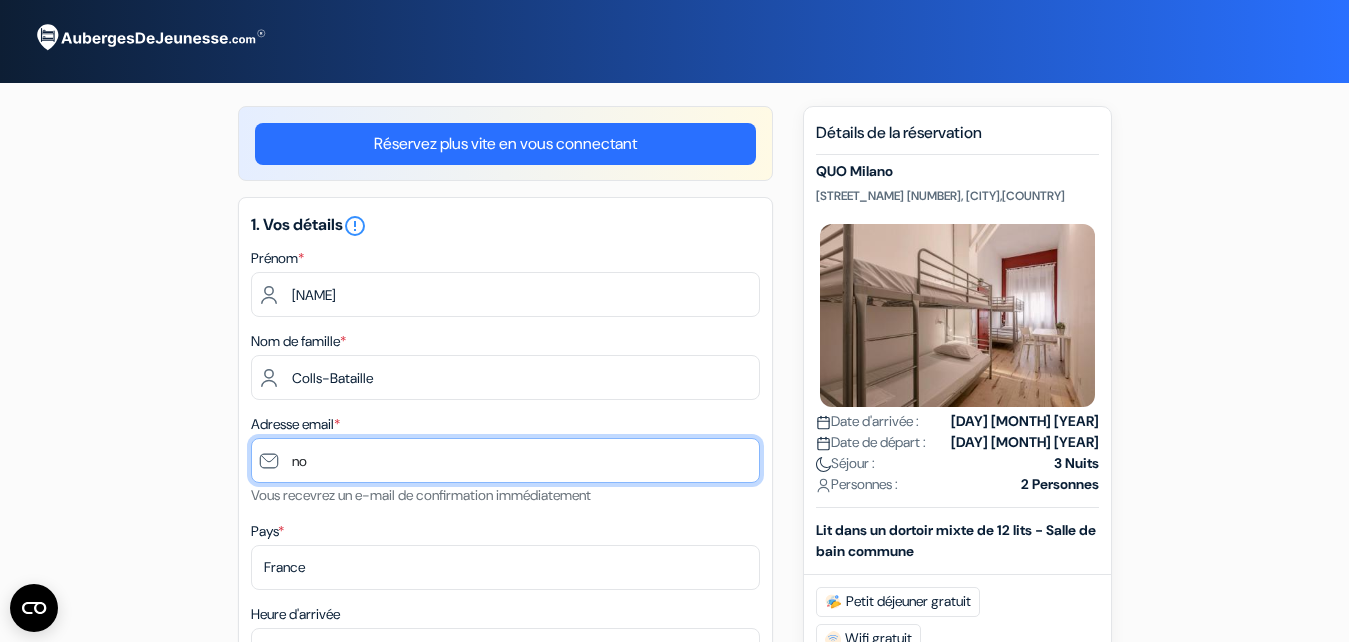 type on "n" 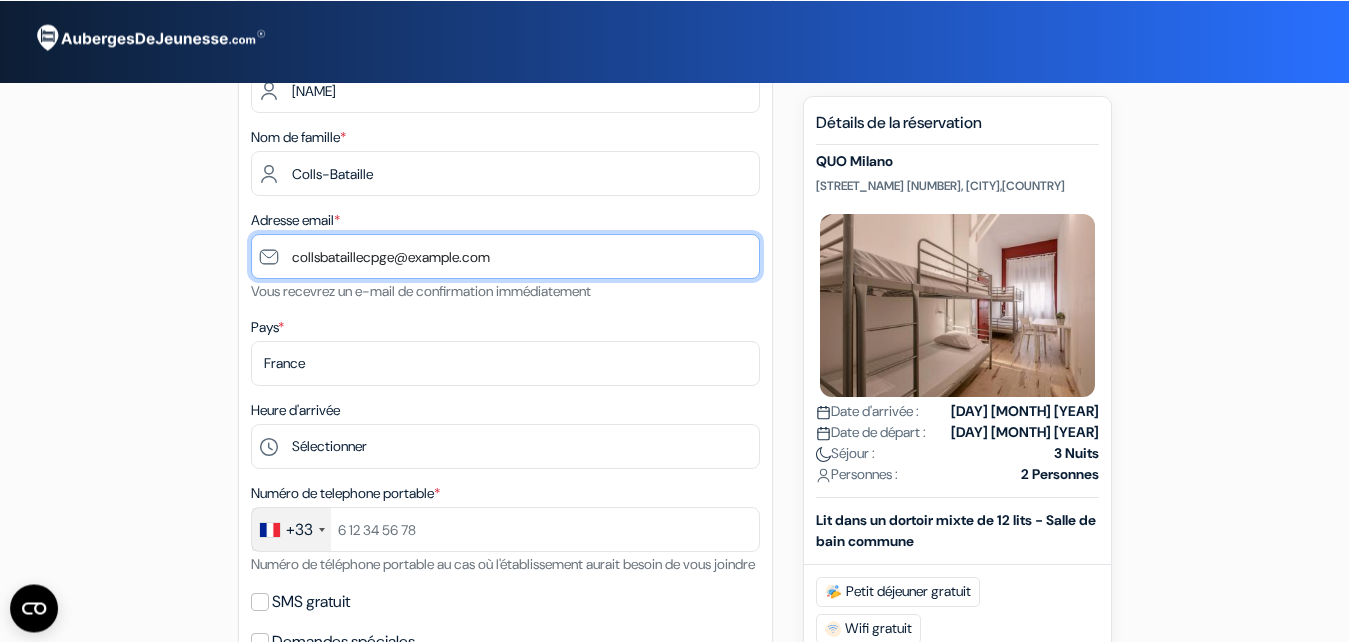 scroll, scrollTop: 205, scrollLeft: 0, axis: vertical 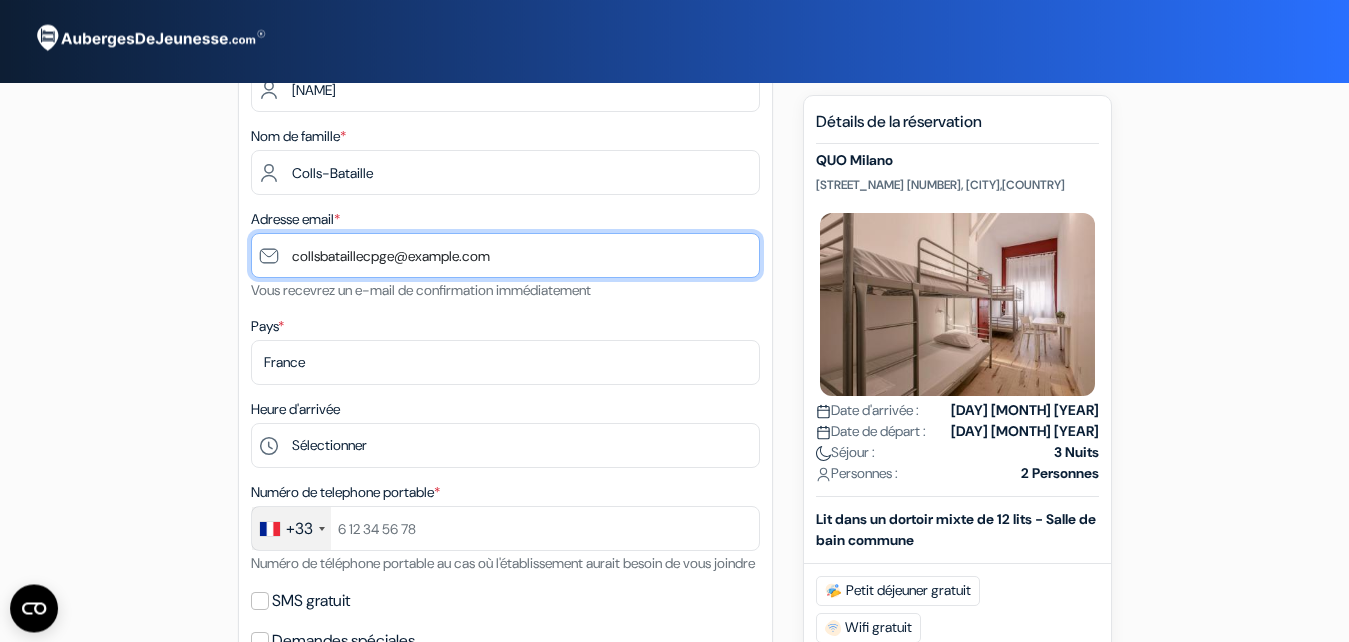 type on "collsbataillecpge@example.com" 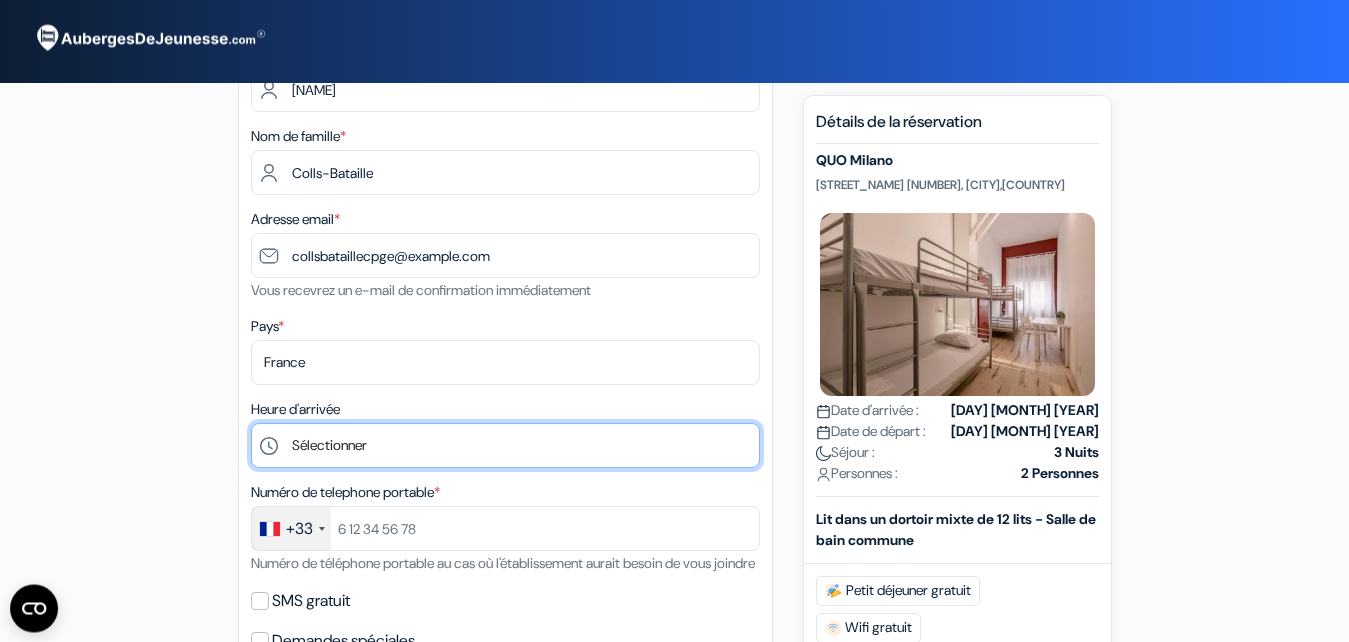 select on "10" 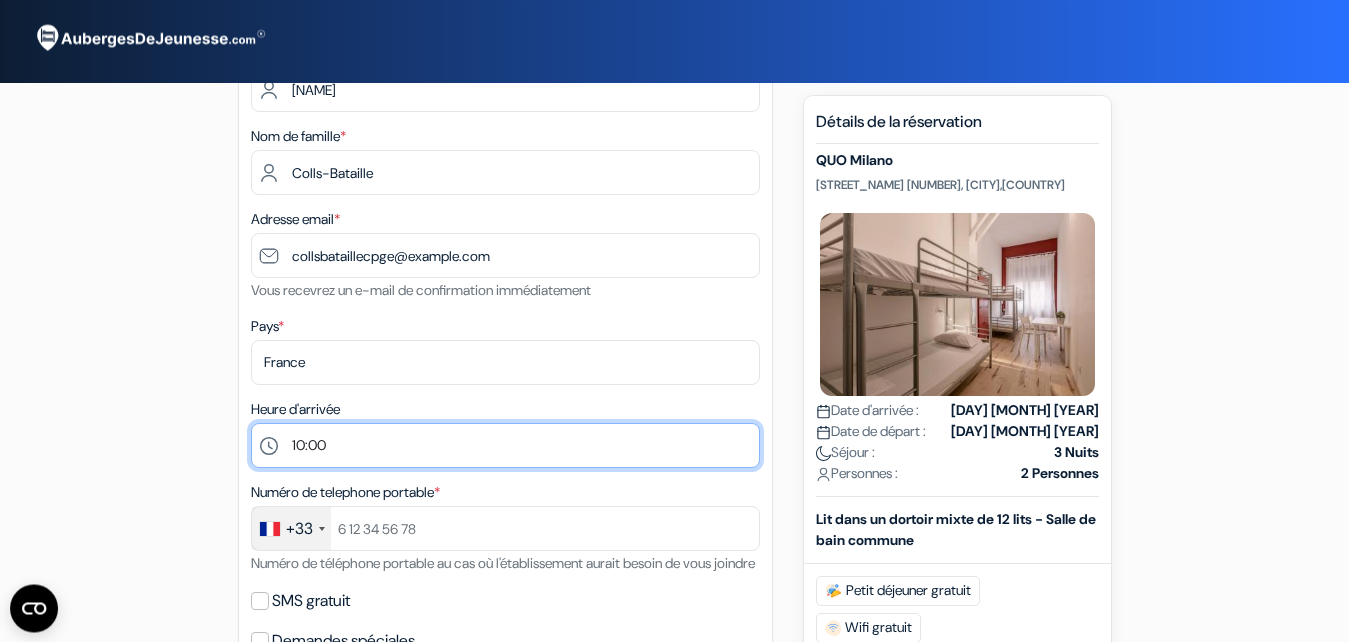 click on "10:00" at bounding box center [0, 0] 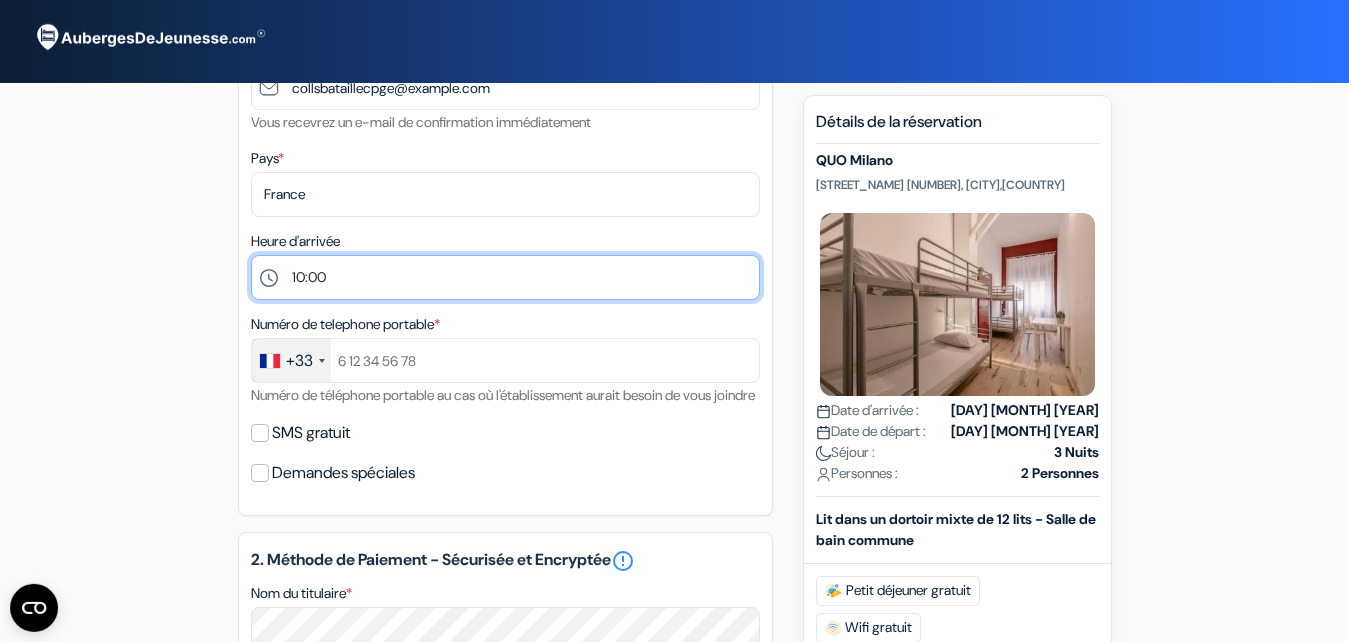 scroll, scrollTop: 375, scrollLeft: 0, axis: vertical 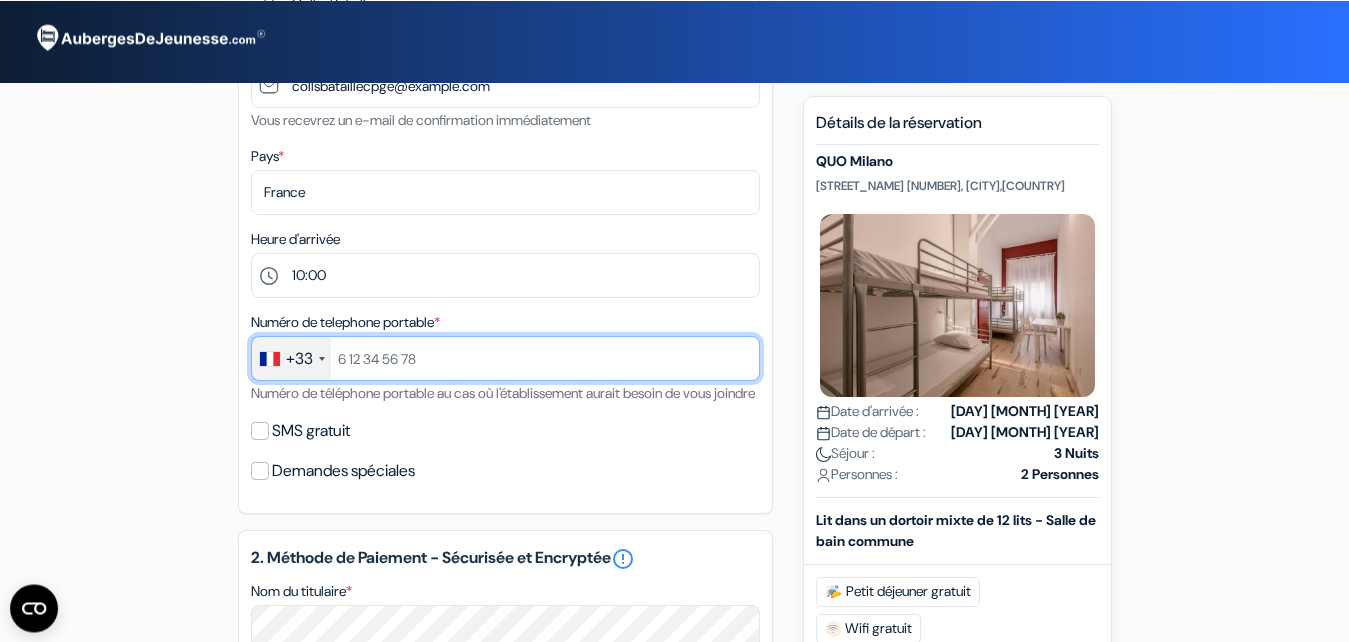 click at bounding box center [505, 358] 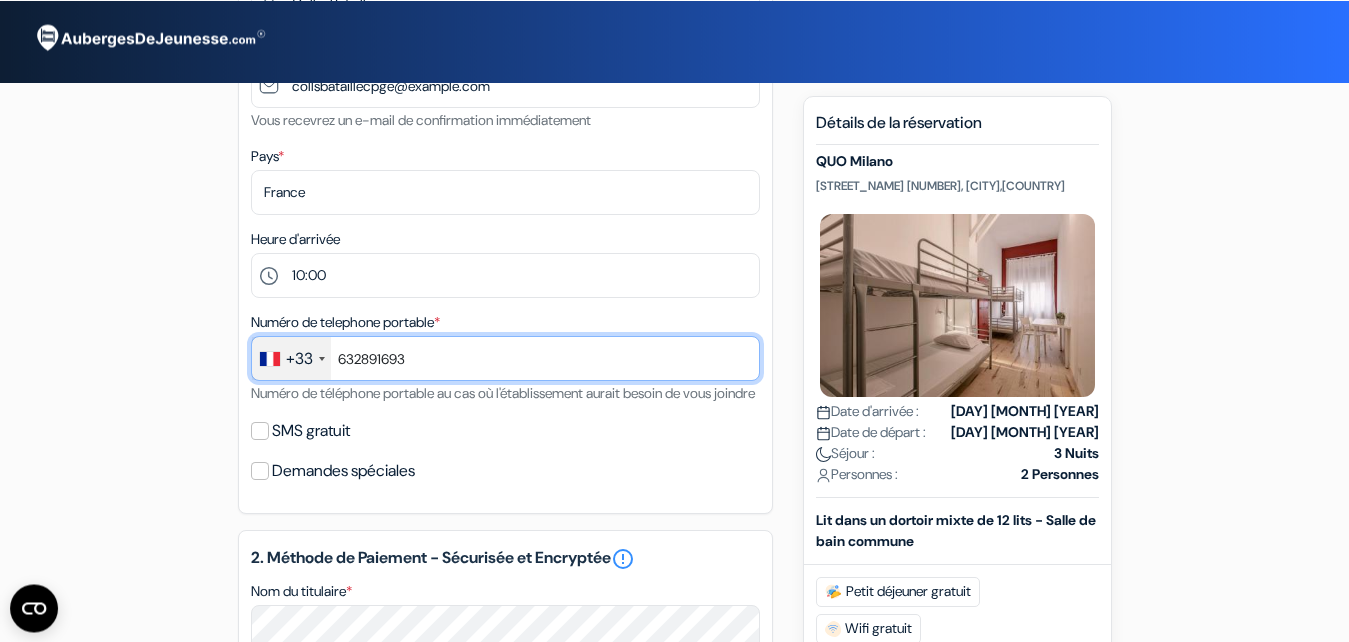 type on "632891693" 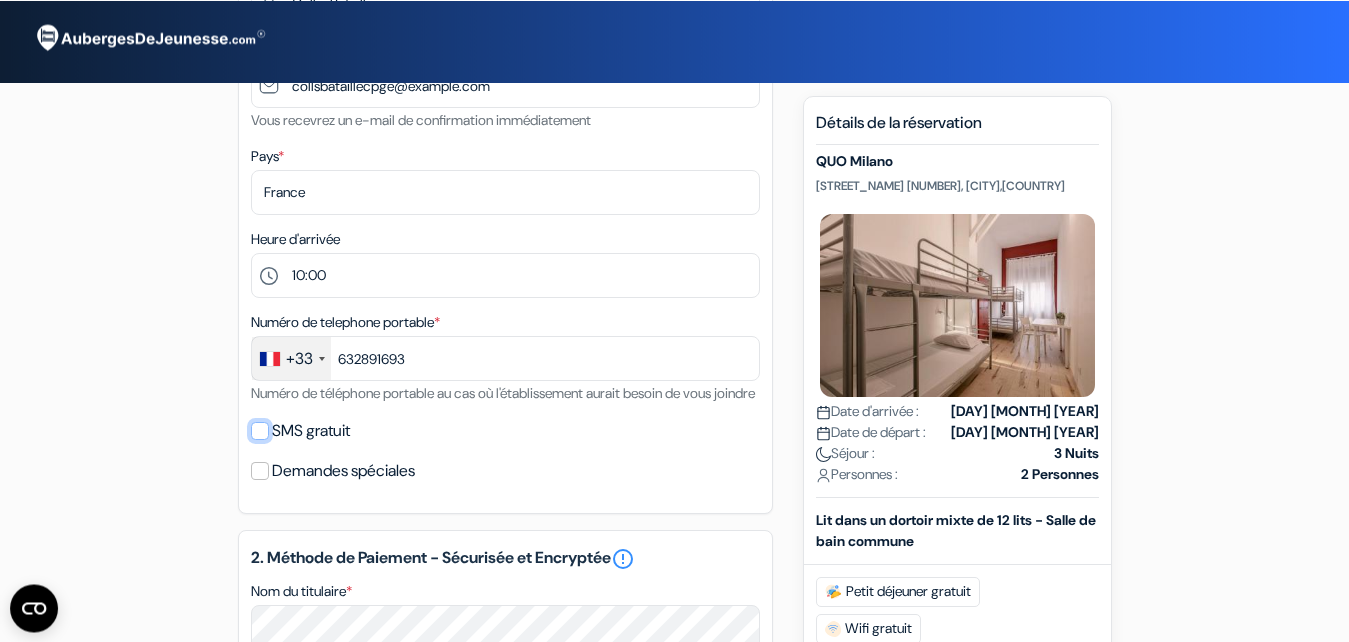 click on "SMS gratuit" at bounding box center [260, 431] 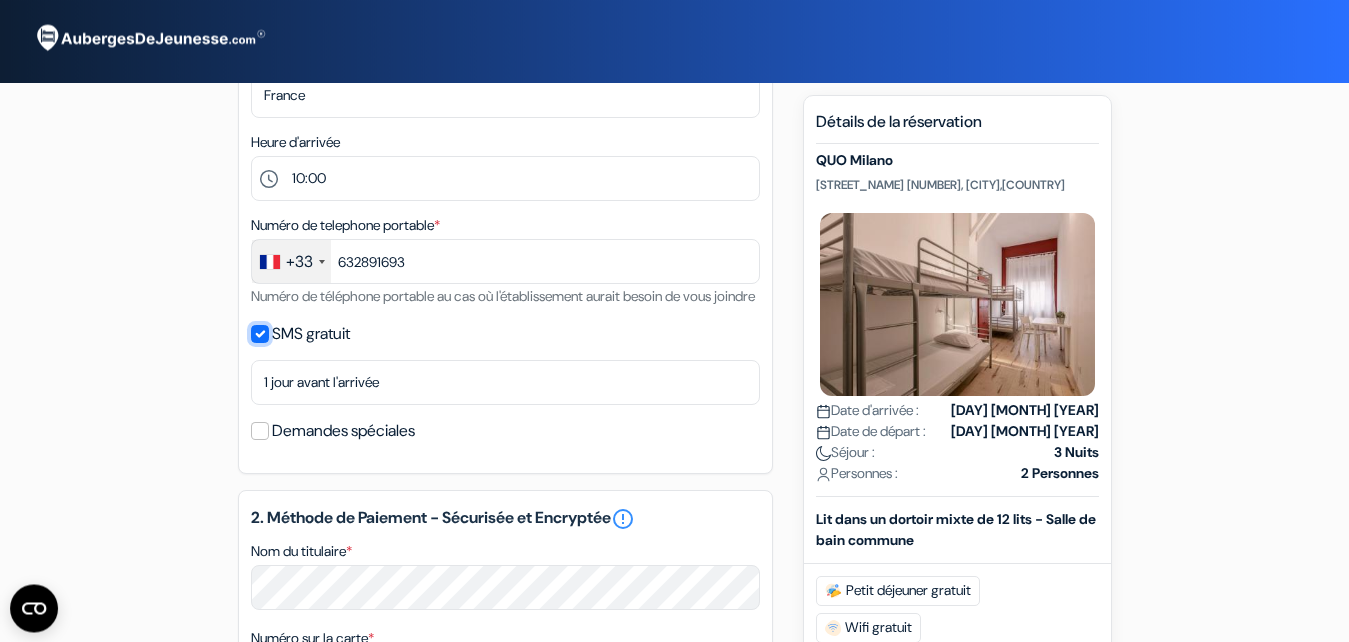 scroll, scrollTop: 470, scrollLeft: 0, axis: vertical 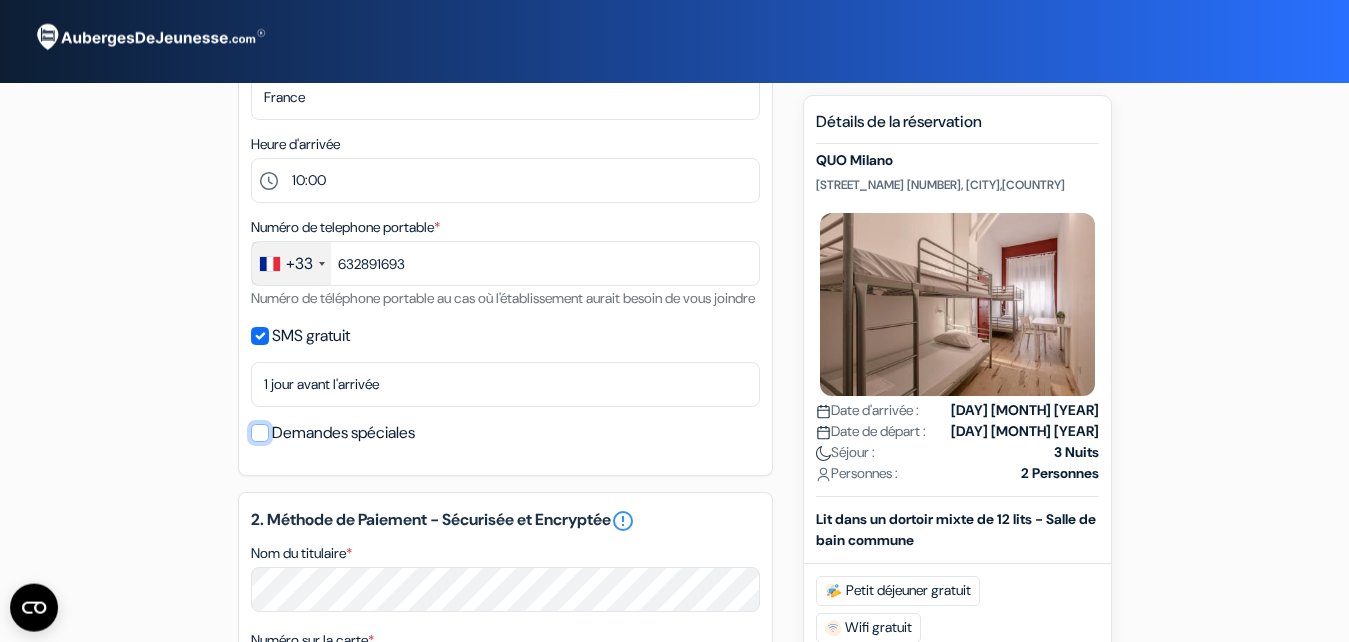 click on "Demandes spéciales" at bounding box center (260, 433) 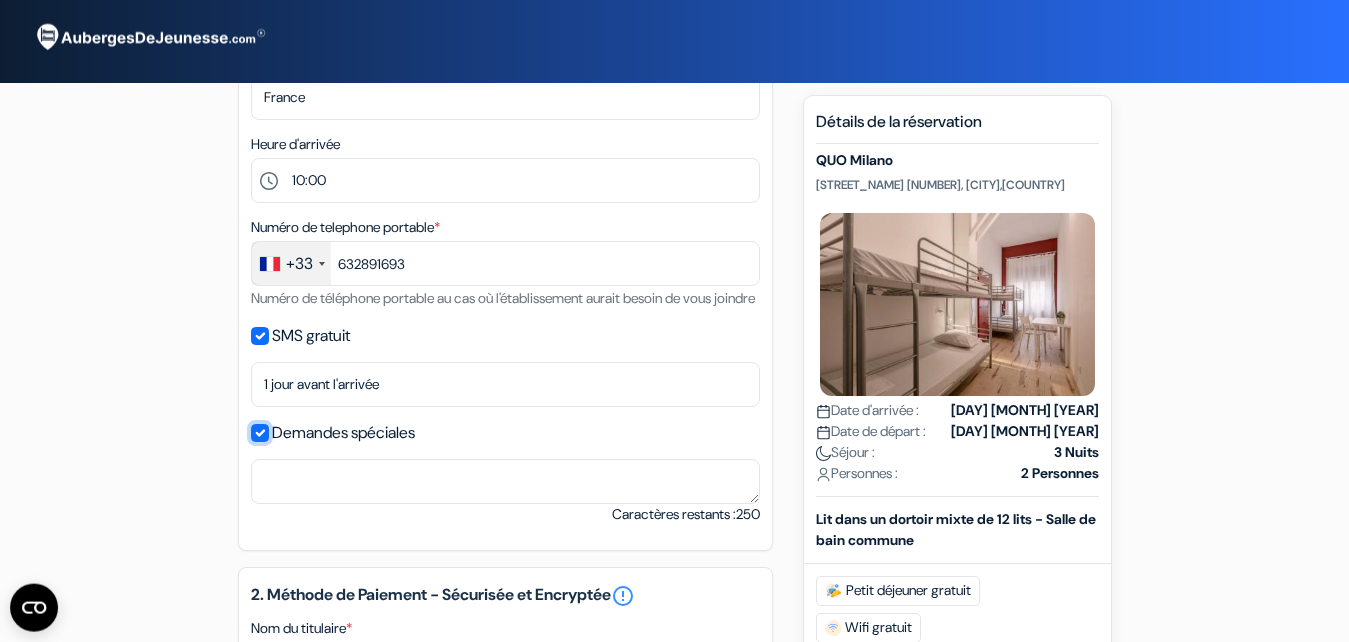 click on "Demandes spéciales" at bounding box center (260, 433) 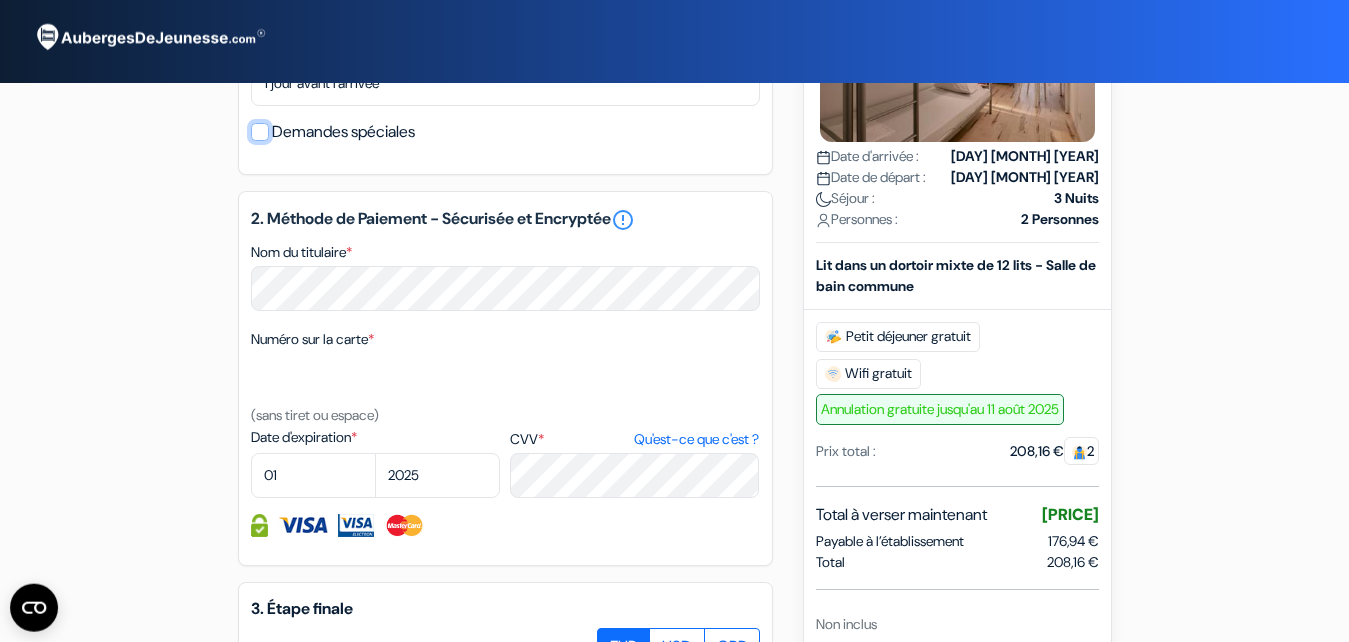 scroll, scrollTop: 773, scrollLeft: 0, axis: vertical 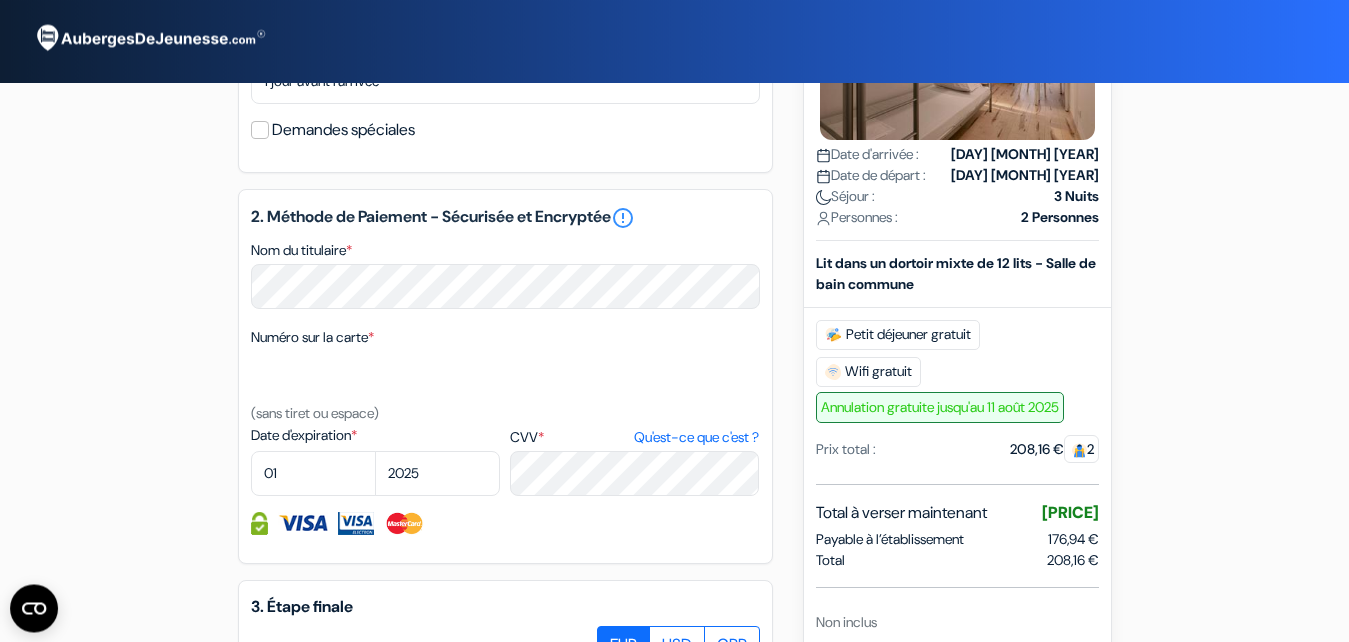 click at bounding box center (505, 376) 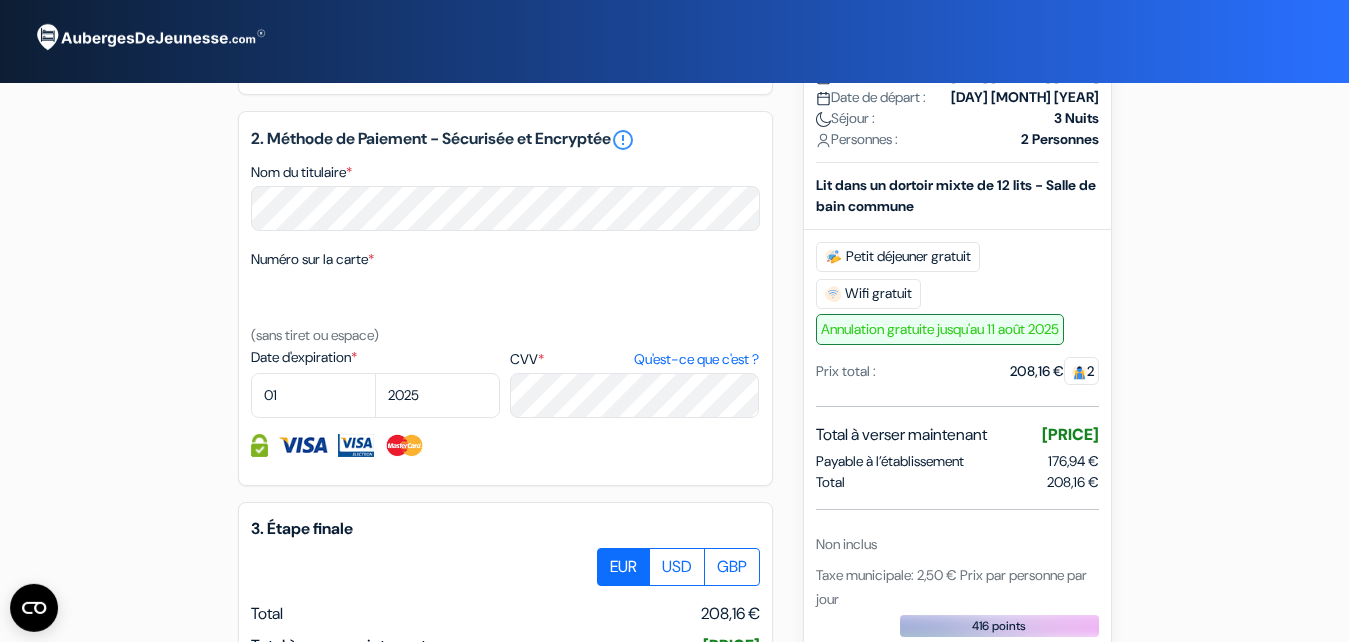 scroll, scrollTop: 837, scrollLeft: 0, axis: vertical 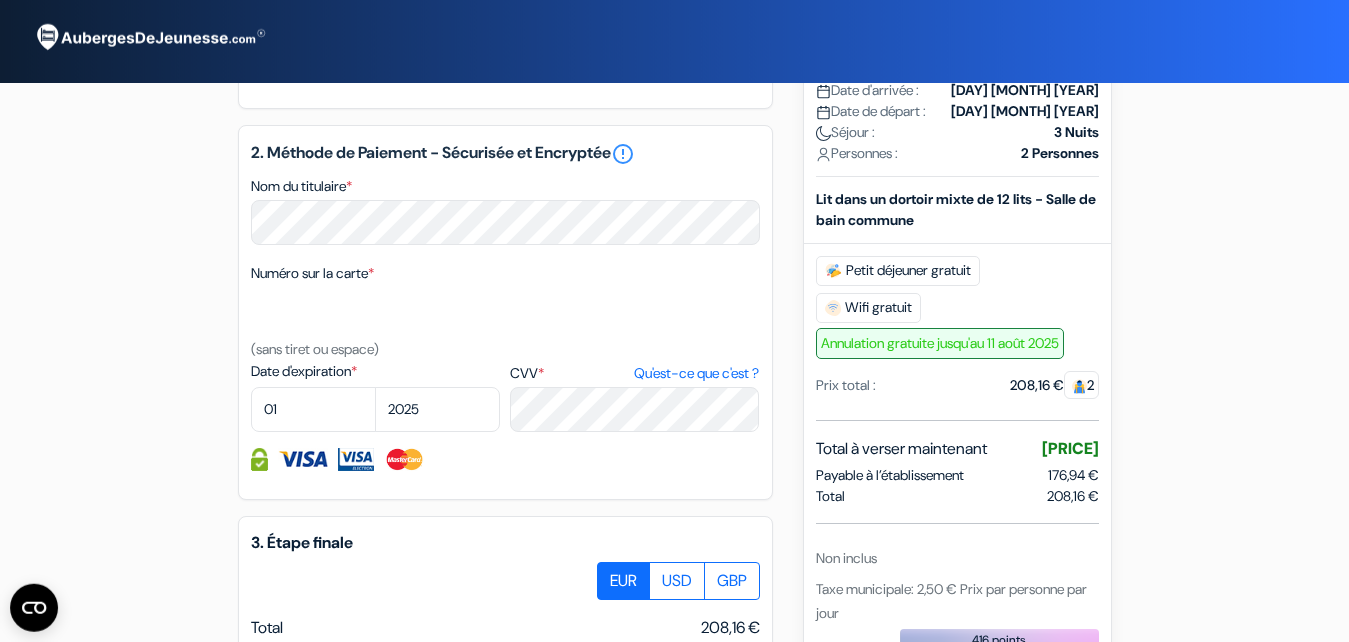 click on "Numéro sur la carte  *" at bounding box center (312, 273) 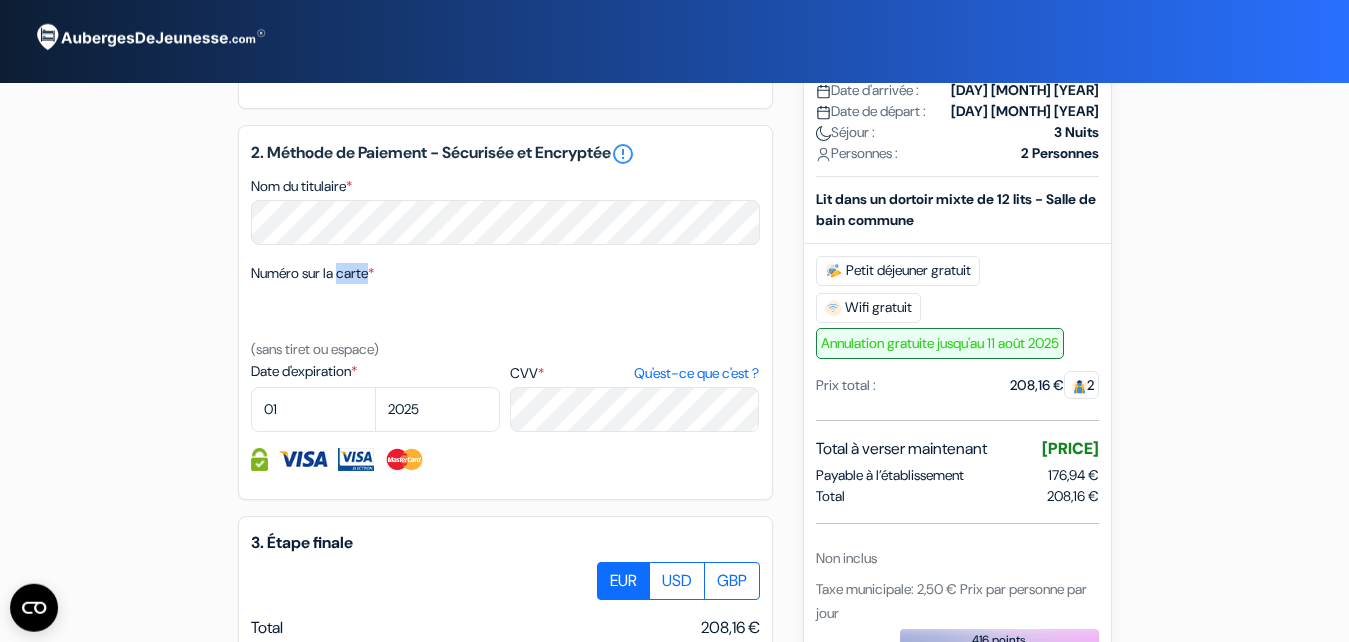click on "Numéro sur la carte  *" at bounding box center [312, 273] 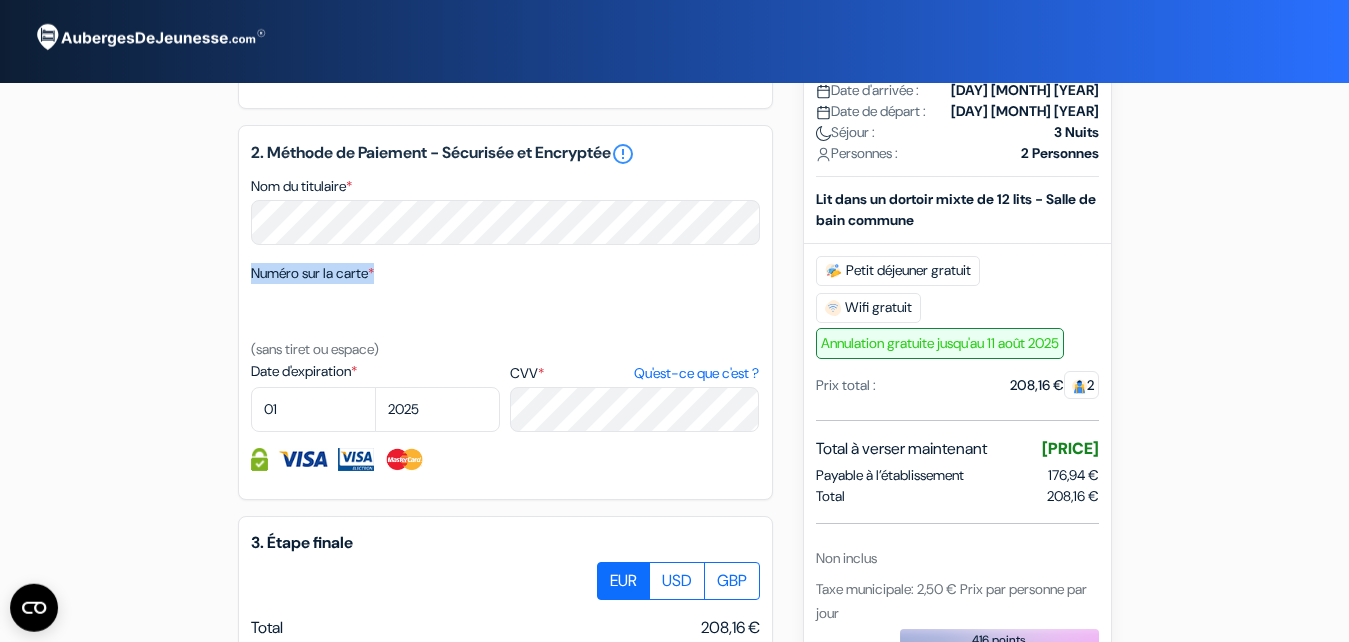 click on "Numéro sur la carte  *" at bounding box center (312, 273) 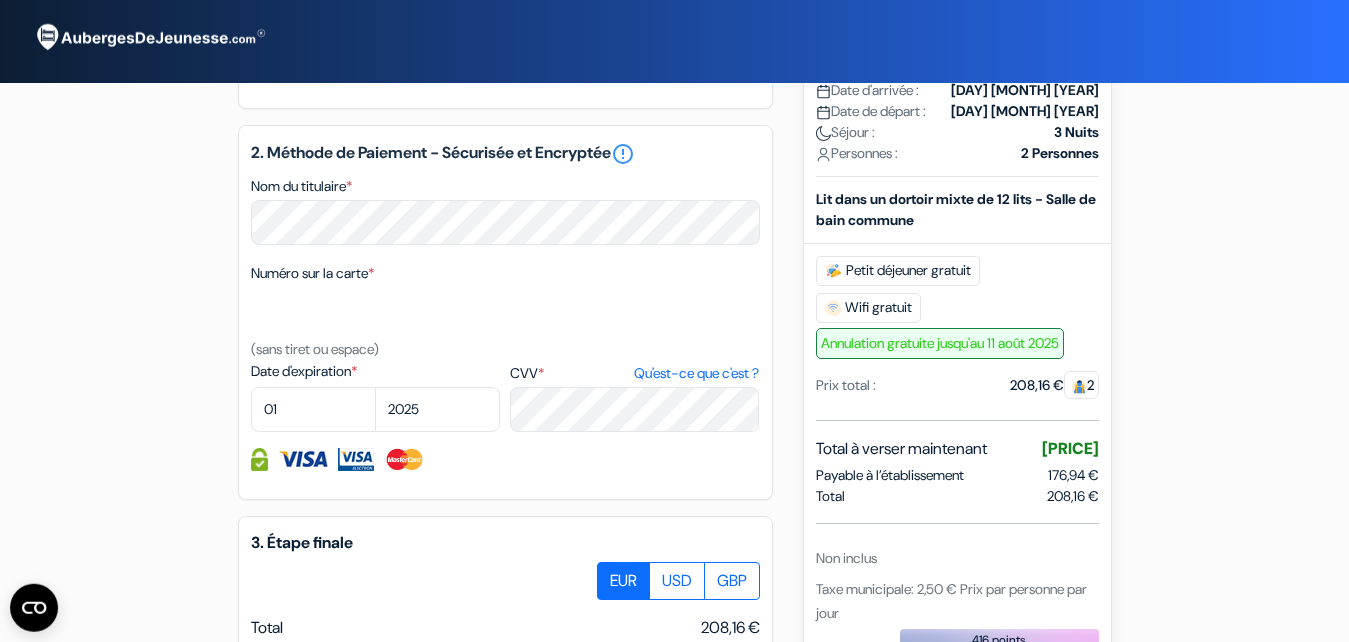 click on "Numéro sur la carte  *" at bounding box center [312, 273] 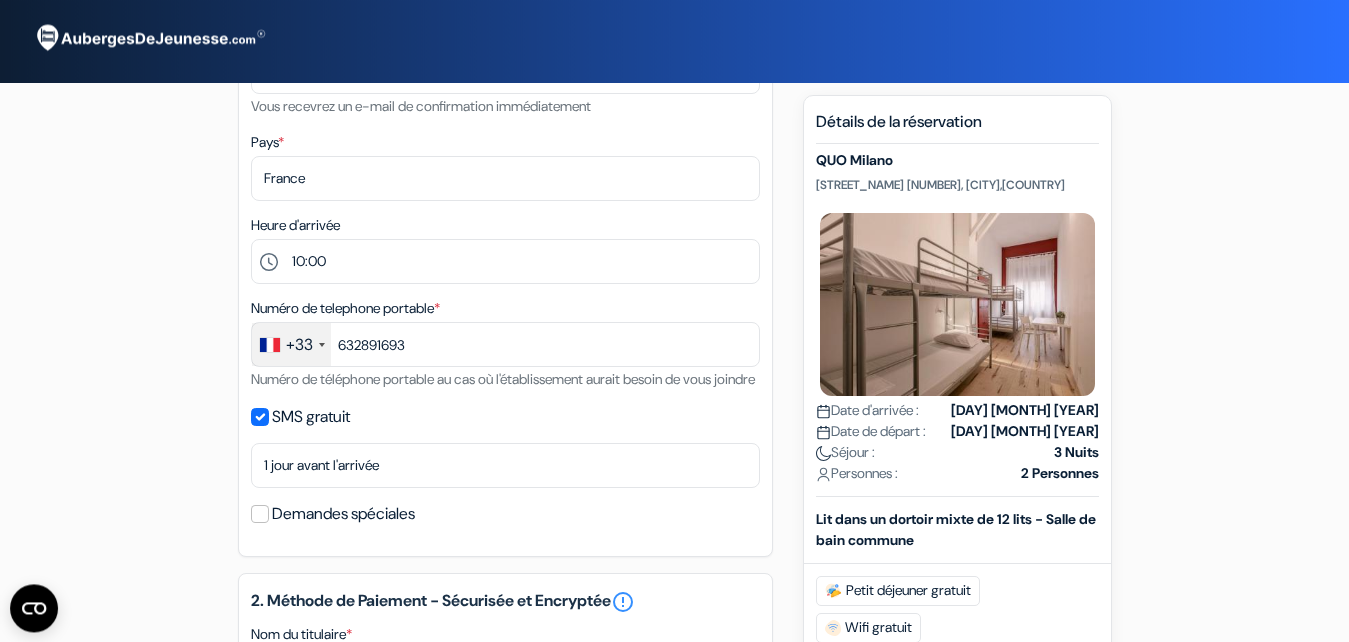scroll, scrollTop: 0, scrollLeft: 0, axis: both 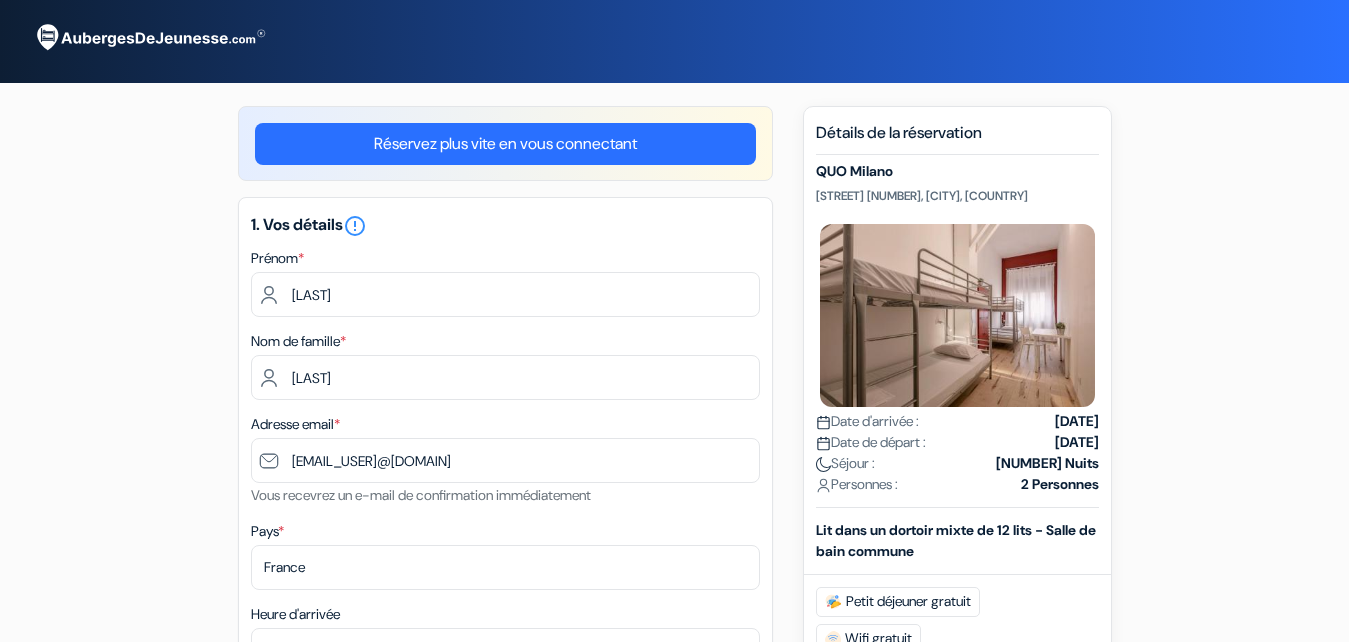select on "10" 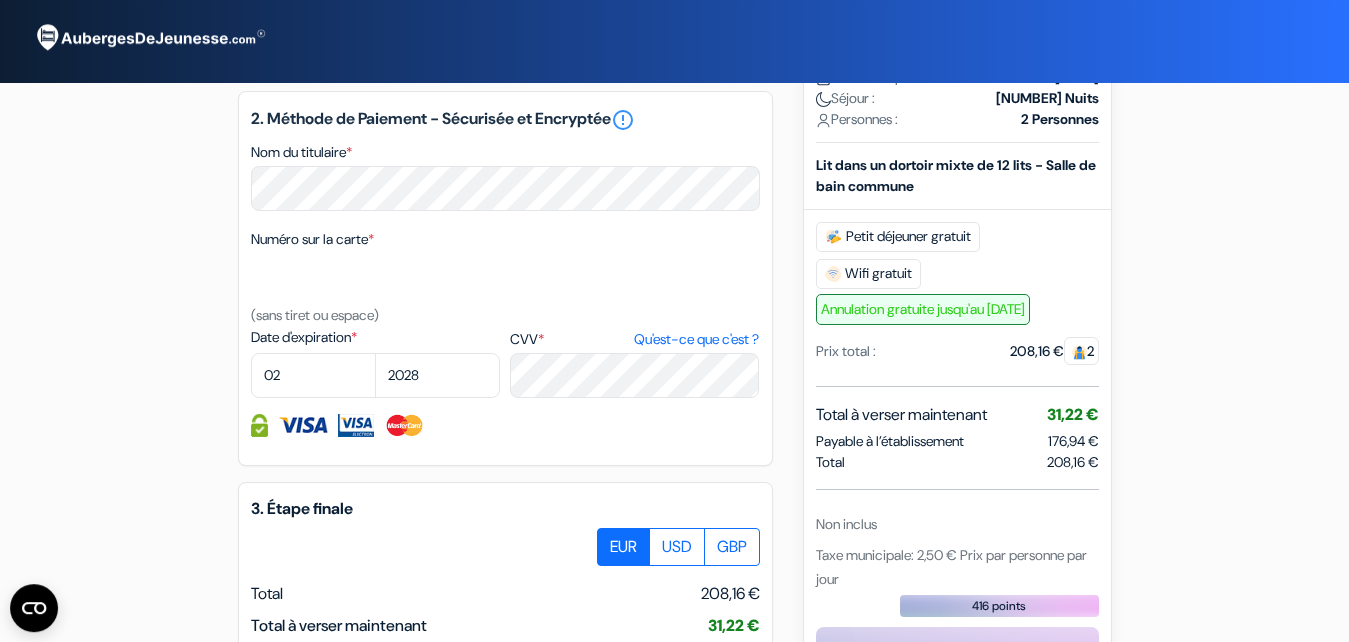 scroll, scrollTop: 0, scrollLeft: 0, axis: both 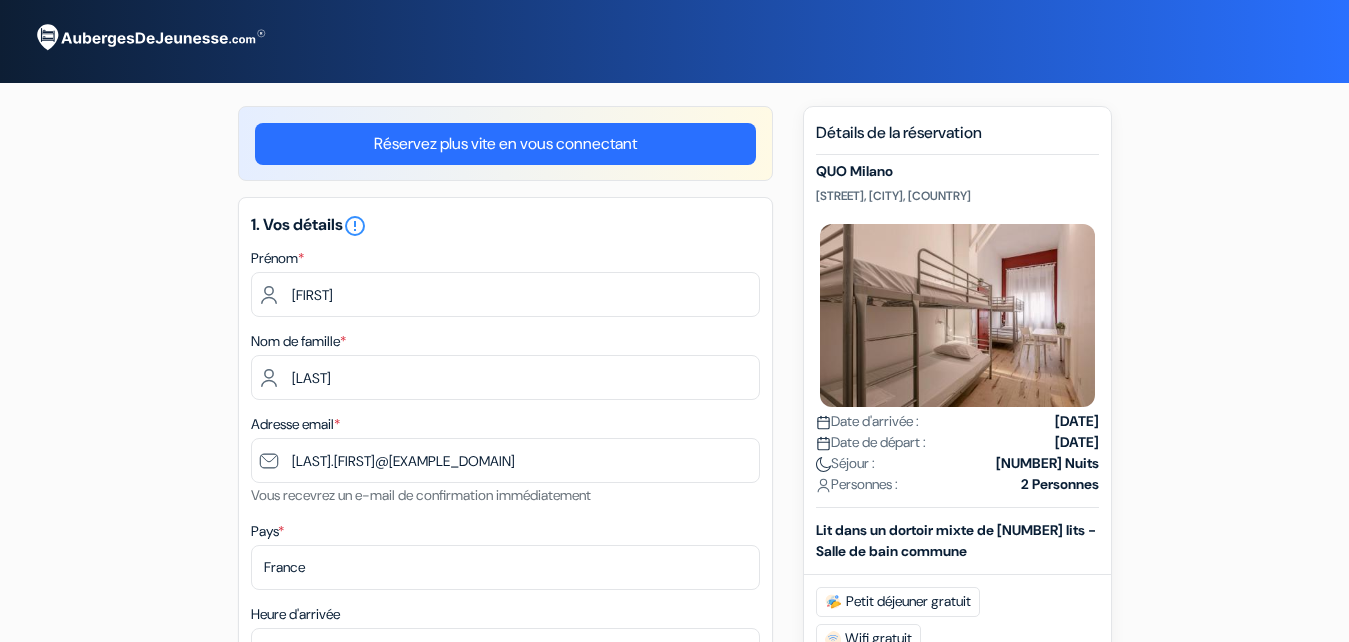 select on "10" 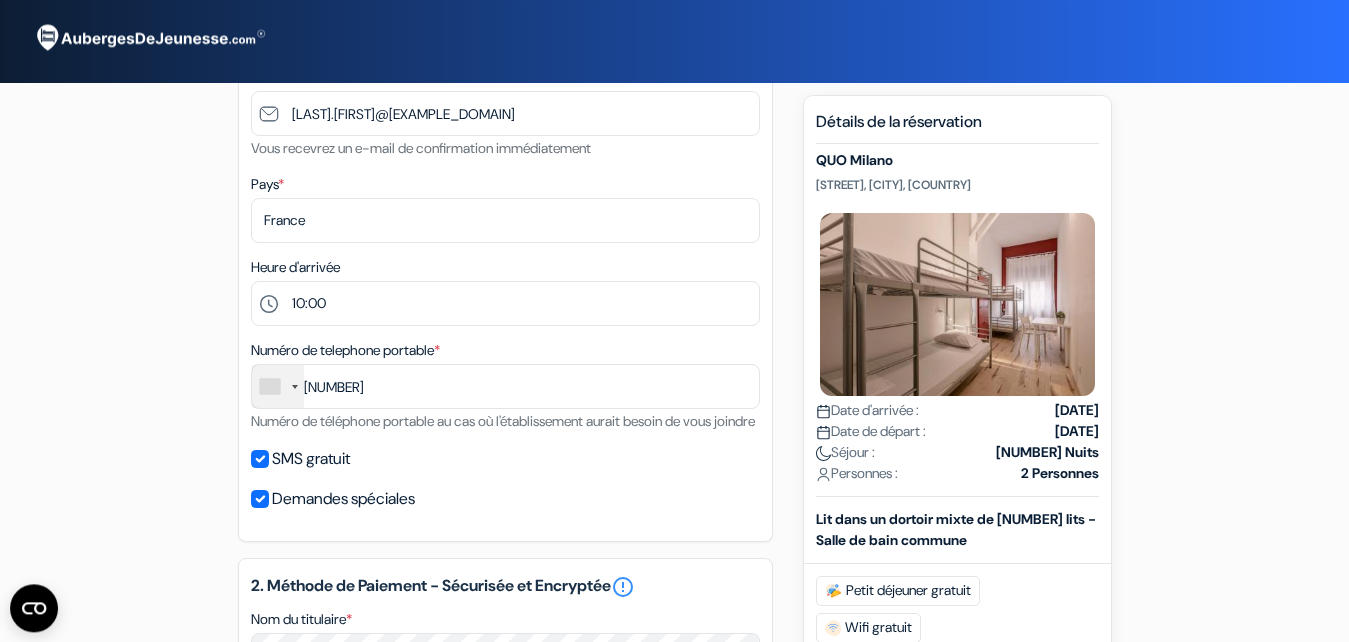 scroll, scrollTop: 348, scrollLeft: 0, axis: vertical 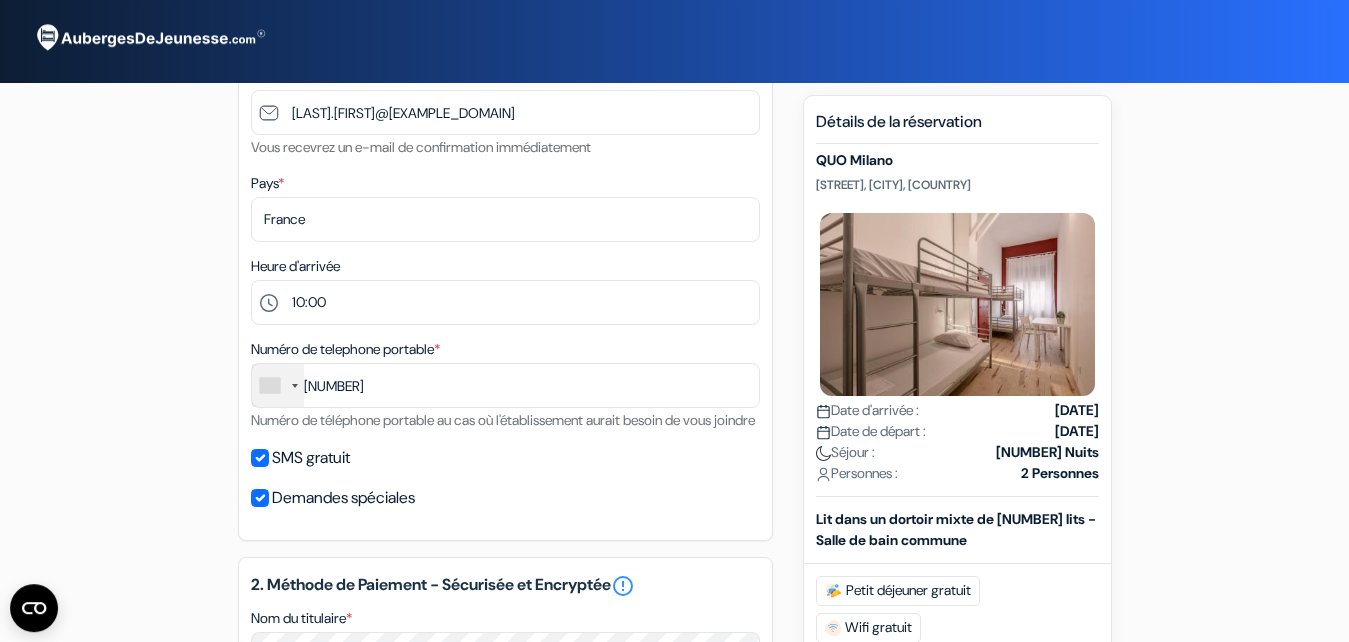 click at bounding box center (278, 385) 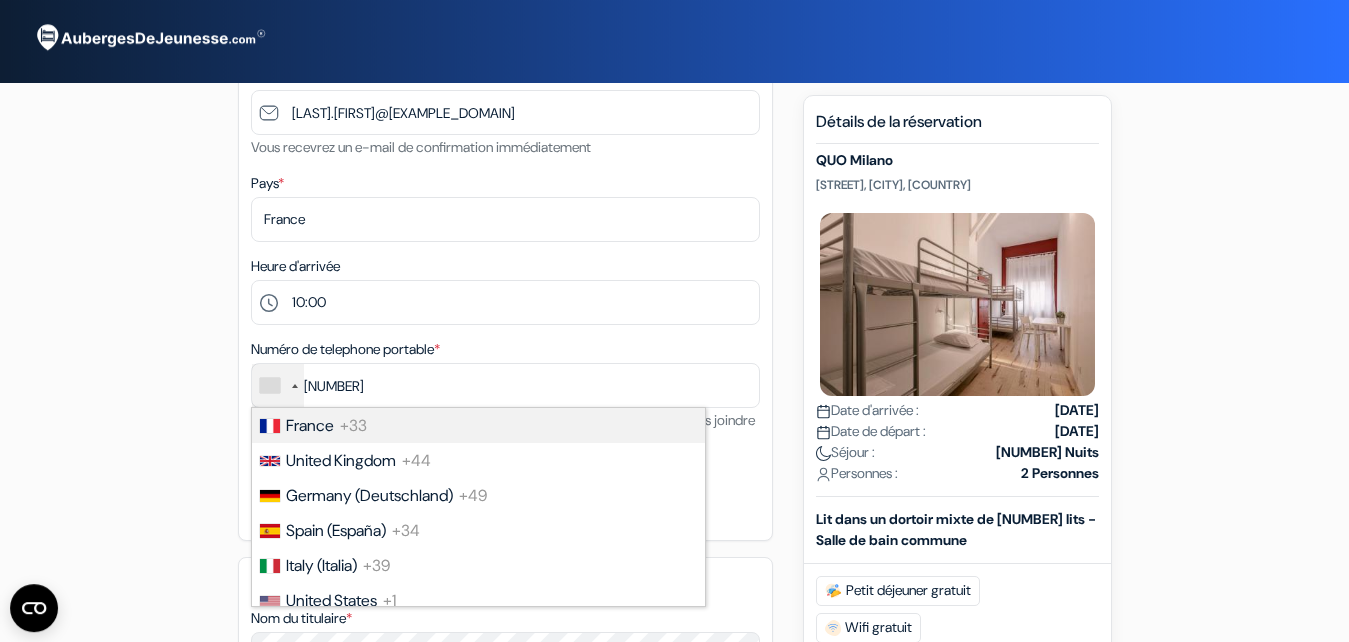 click on "France" at bounding box center (310, 425) 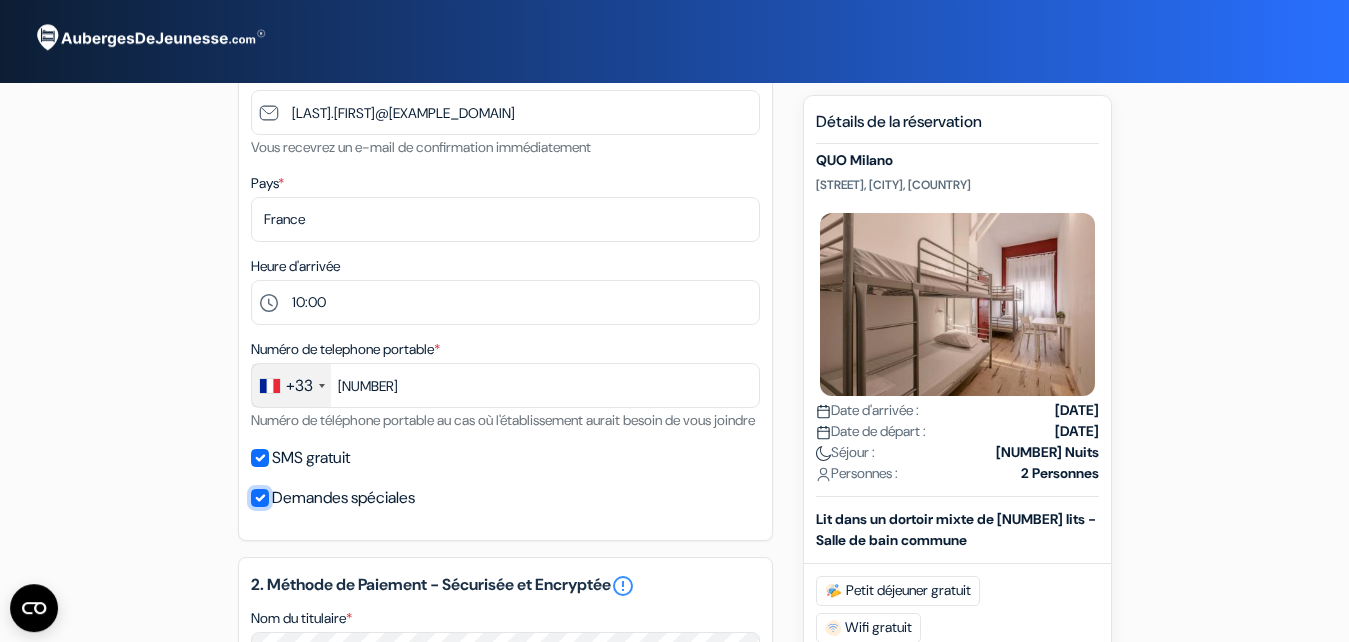 click on "Demandes spéciales" at bounding box center (260, 498) 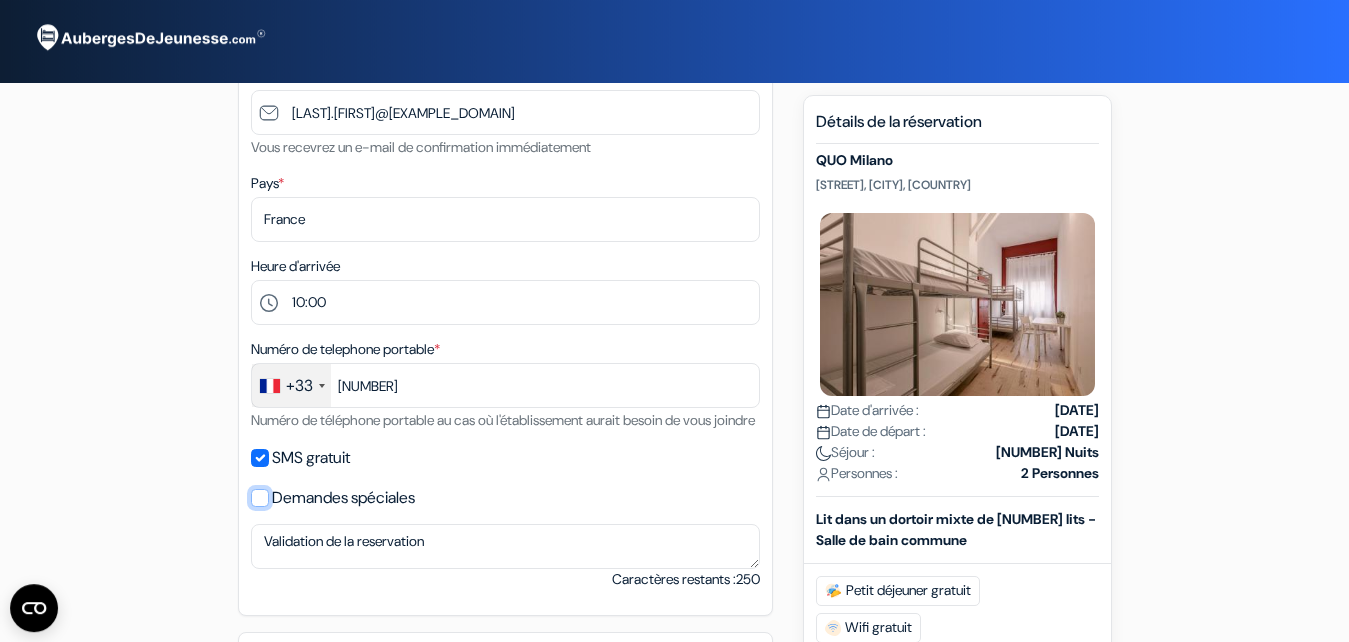 scroll, scrollTop: 11, scrollLeft: 0, axis: vertical 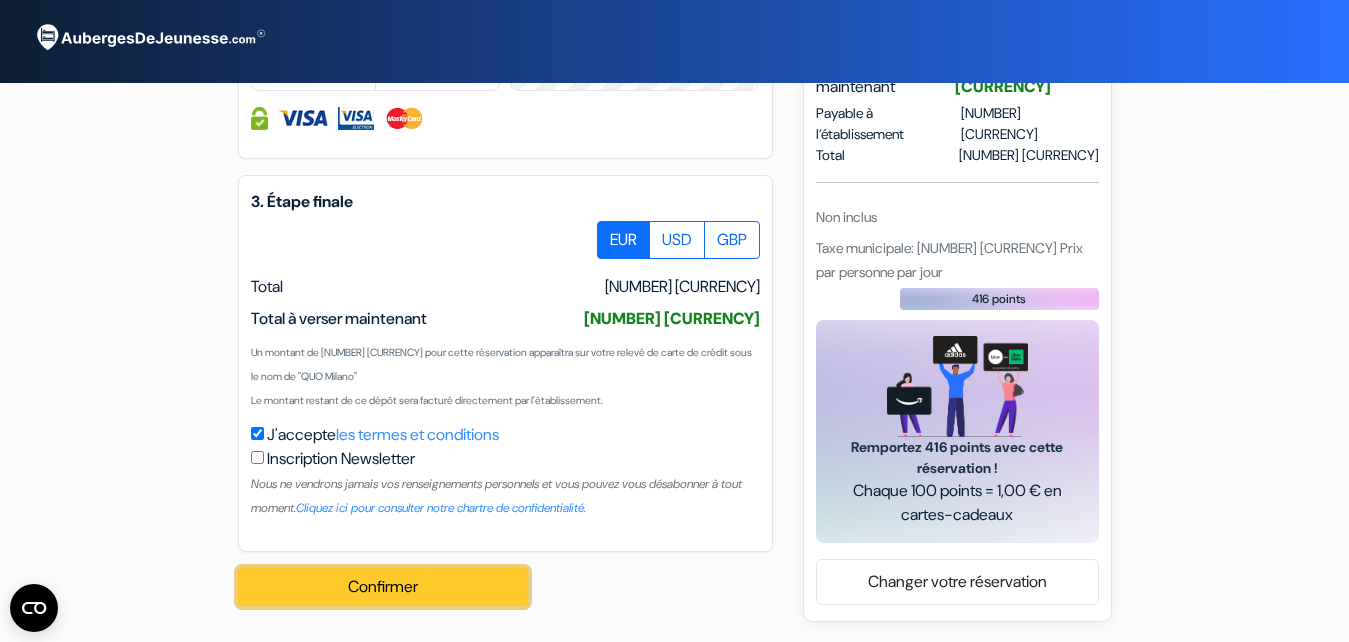 click on "Confirmer
Loading..." at bounding box center [383, 587] 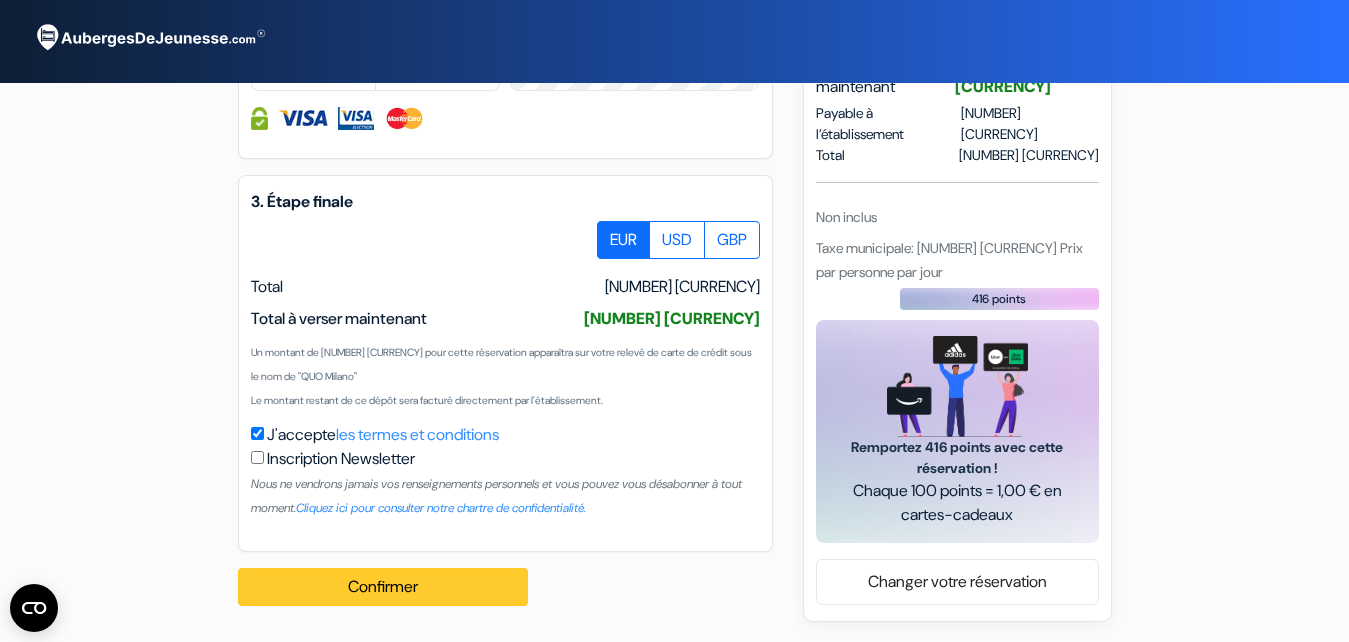 type 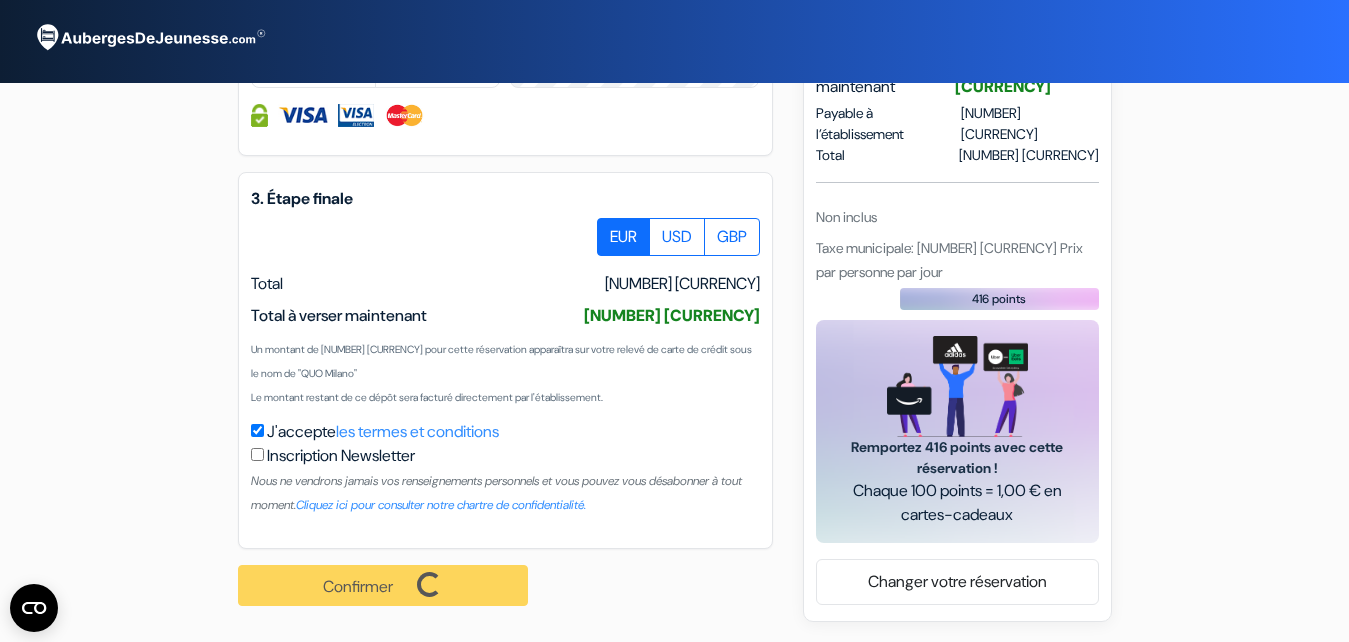 scroll, scrollTop: 0, scrollLeft: 0, axis: both 